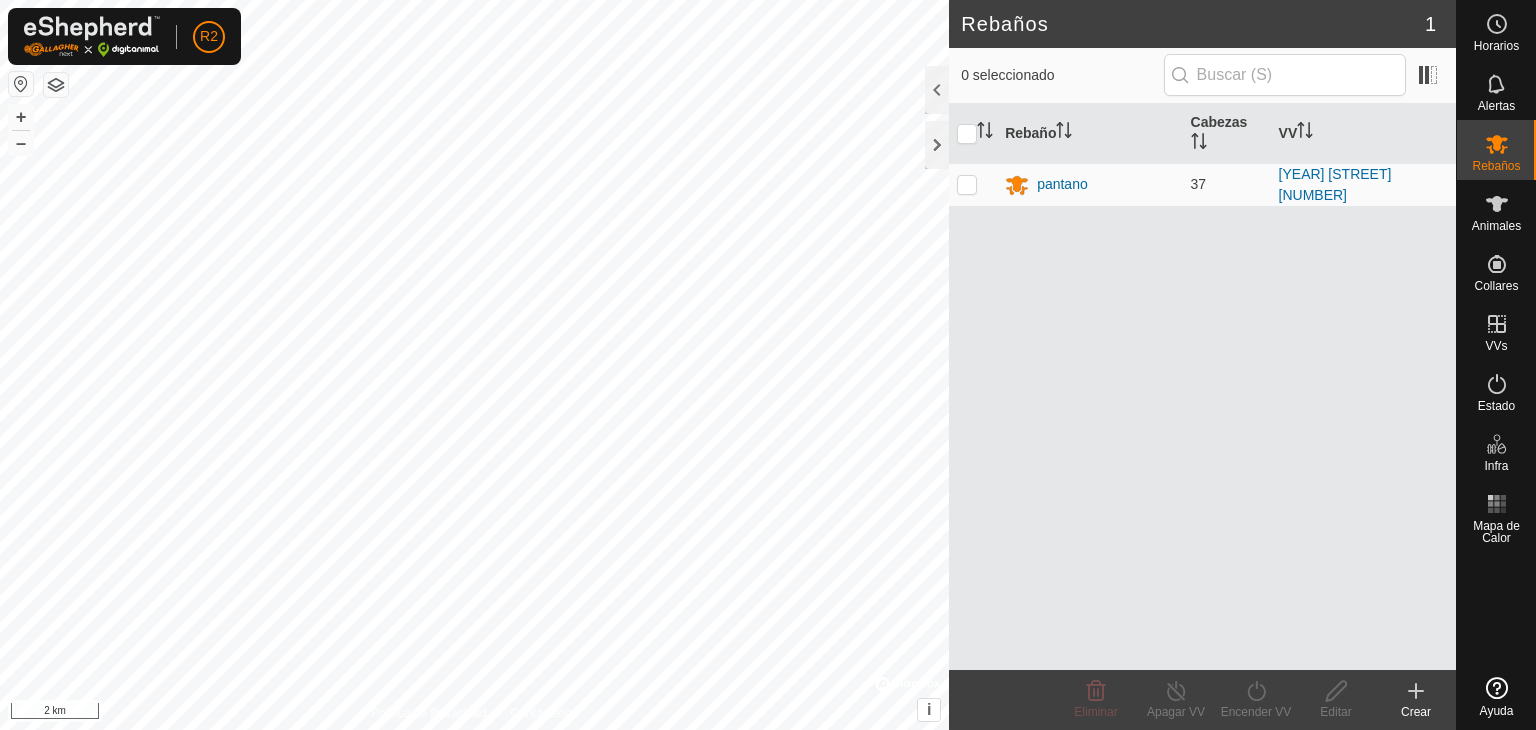 scroll, scrollTop: 0, scrollLeft: 0, axis: both 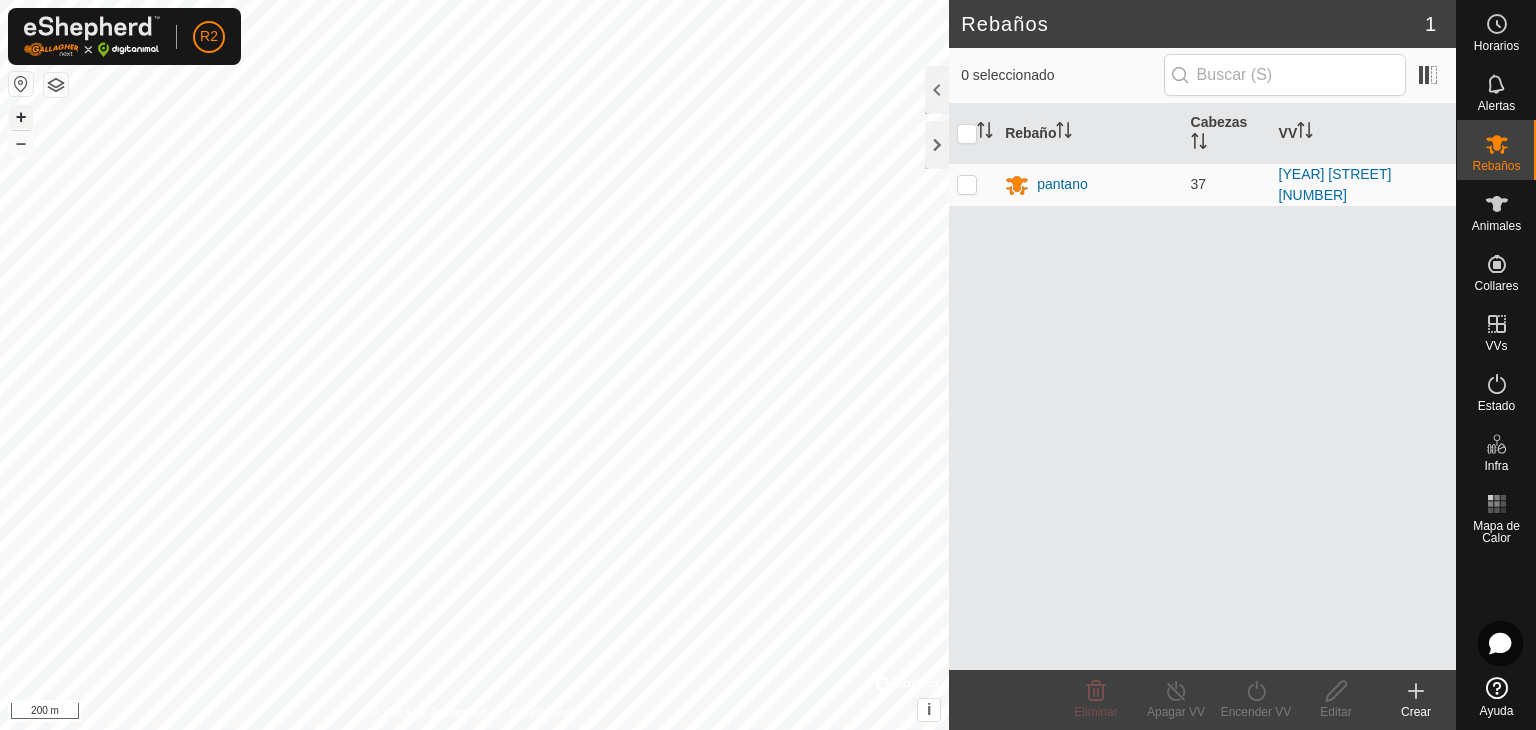 click on "+" at bounding box center (21, 117) 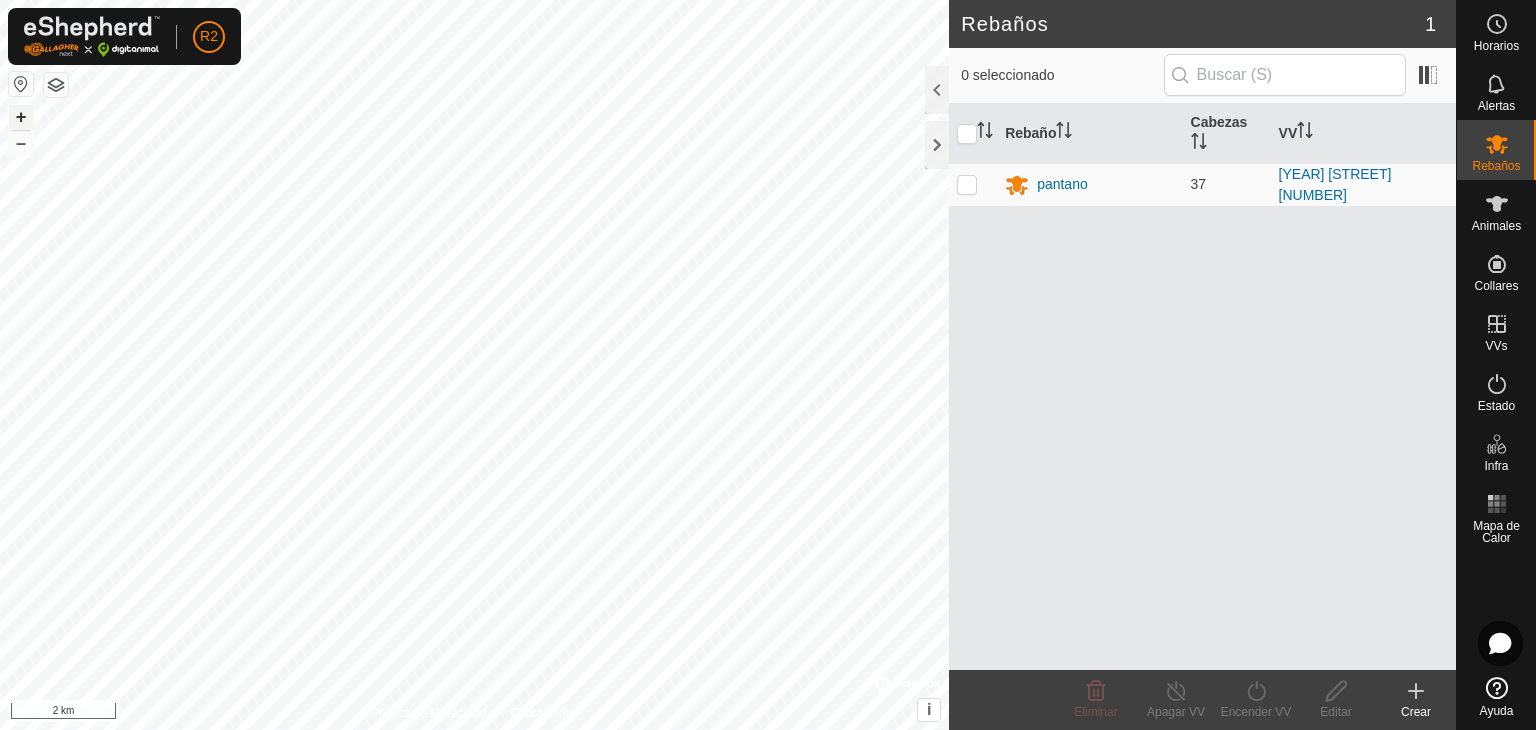 click on "+" at bounding box center (21, 117) 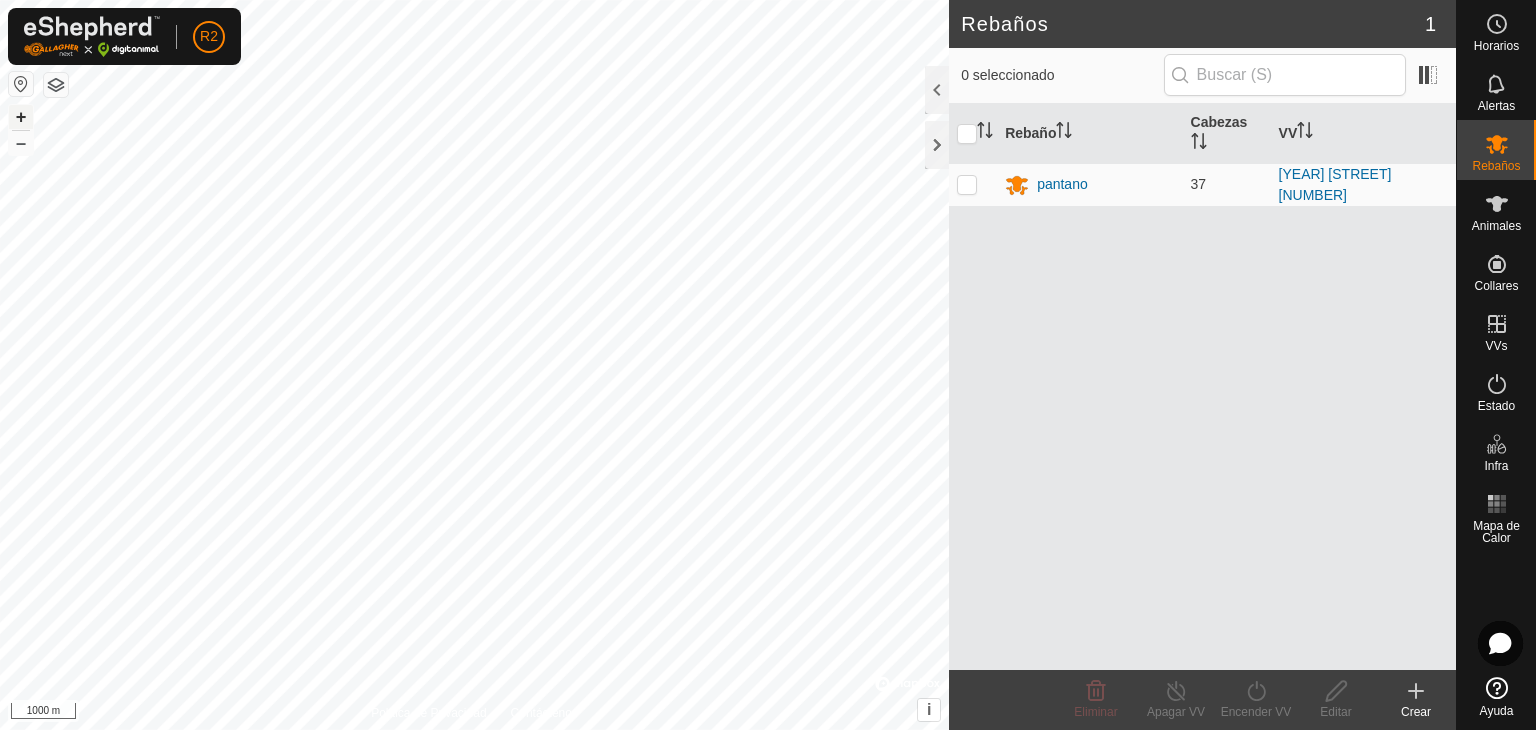 type 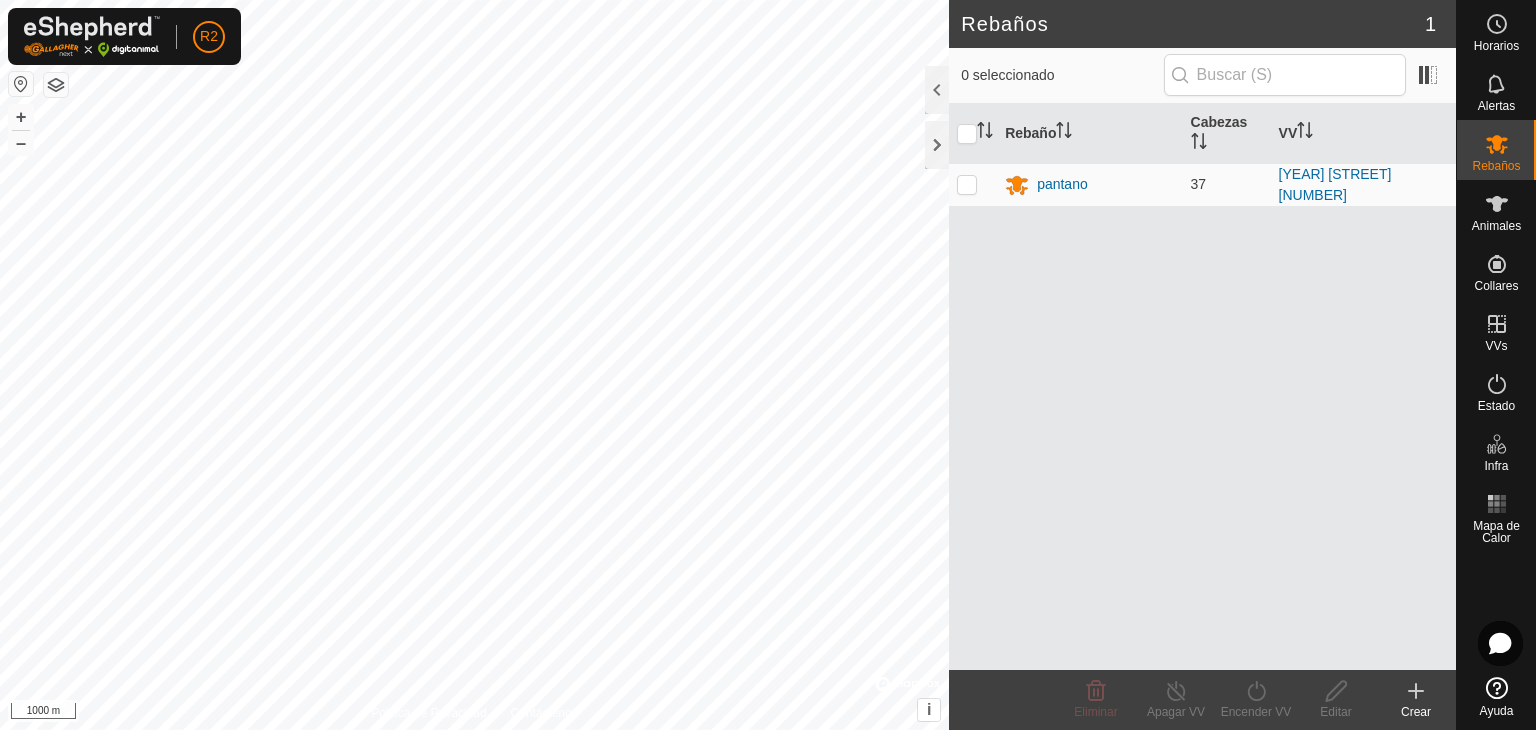 click 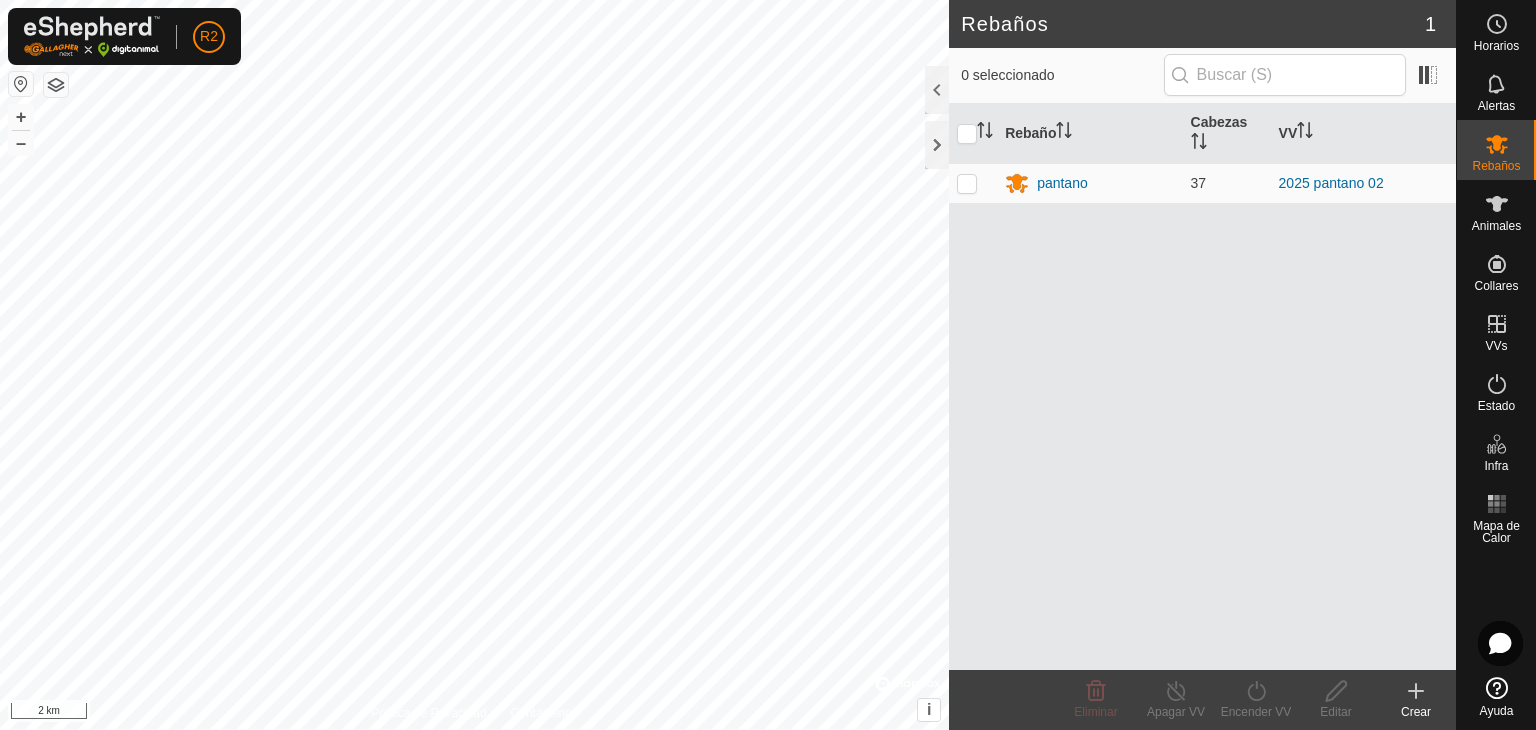 scroll, scrollTop: 0, scrollLeft: 0, axis: both 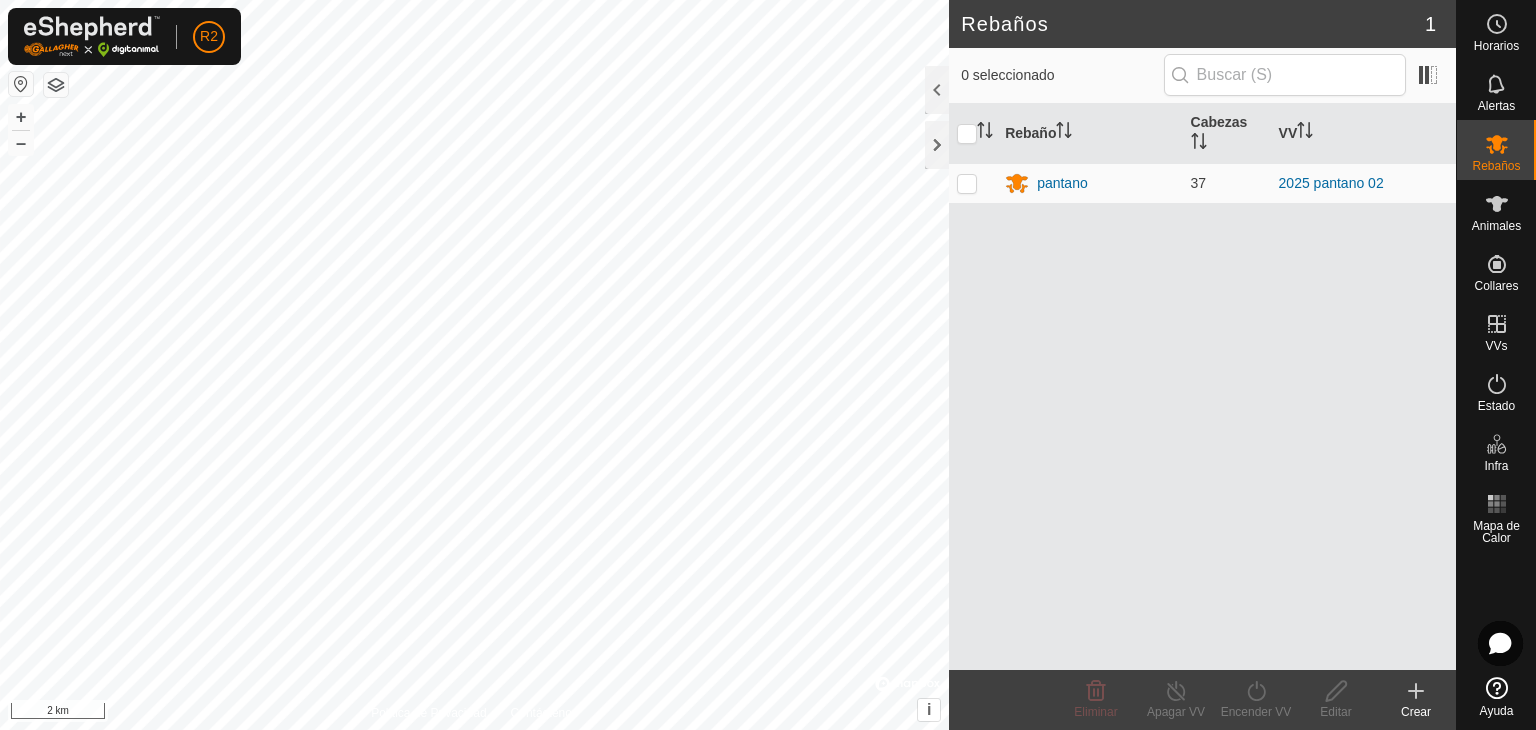 click on "Crear" 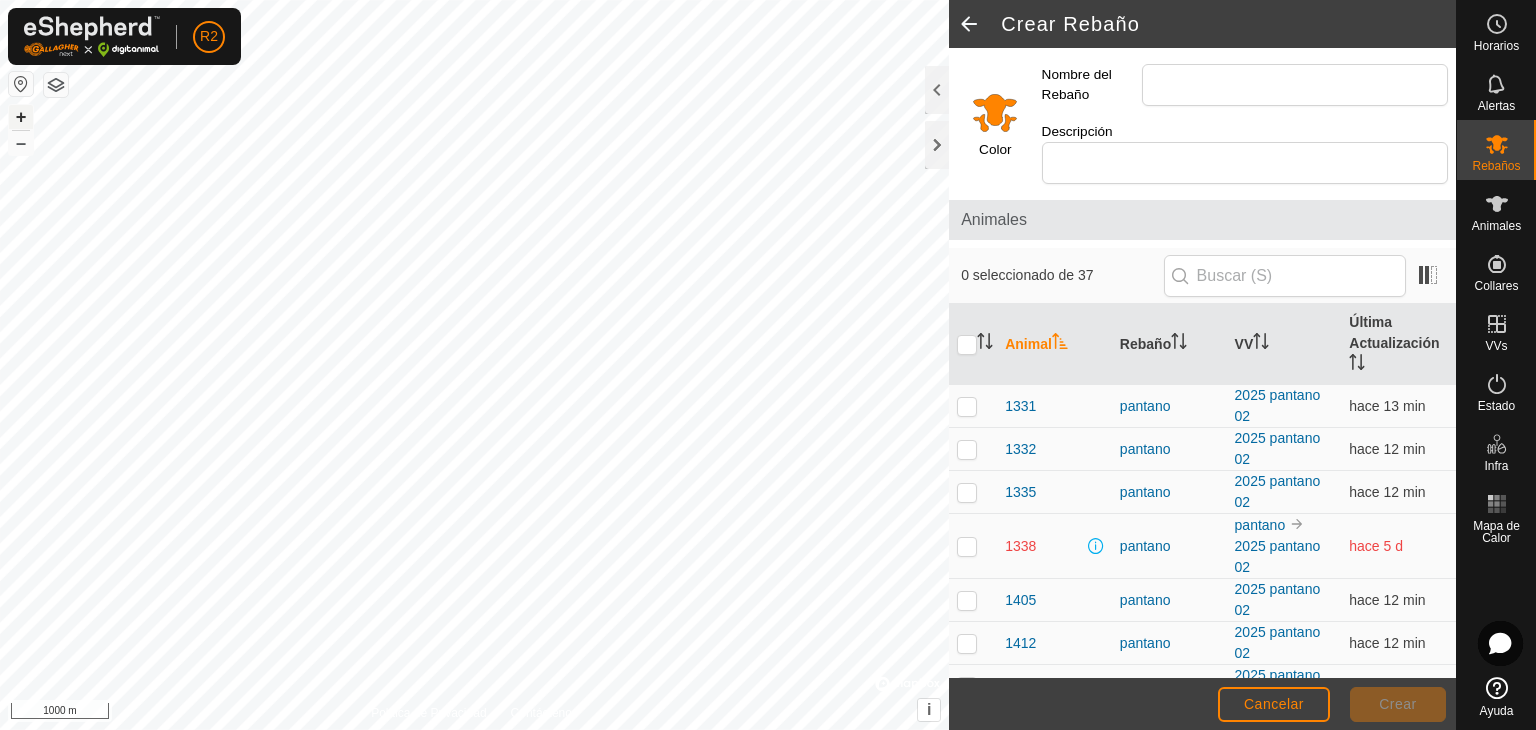 click on "+" at bounding box center (21, 117) 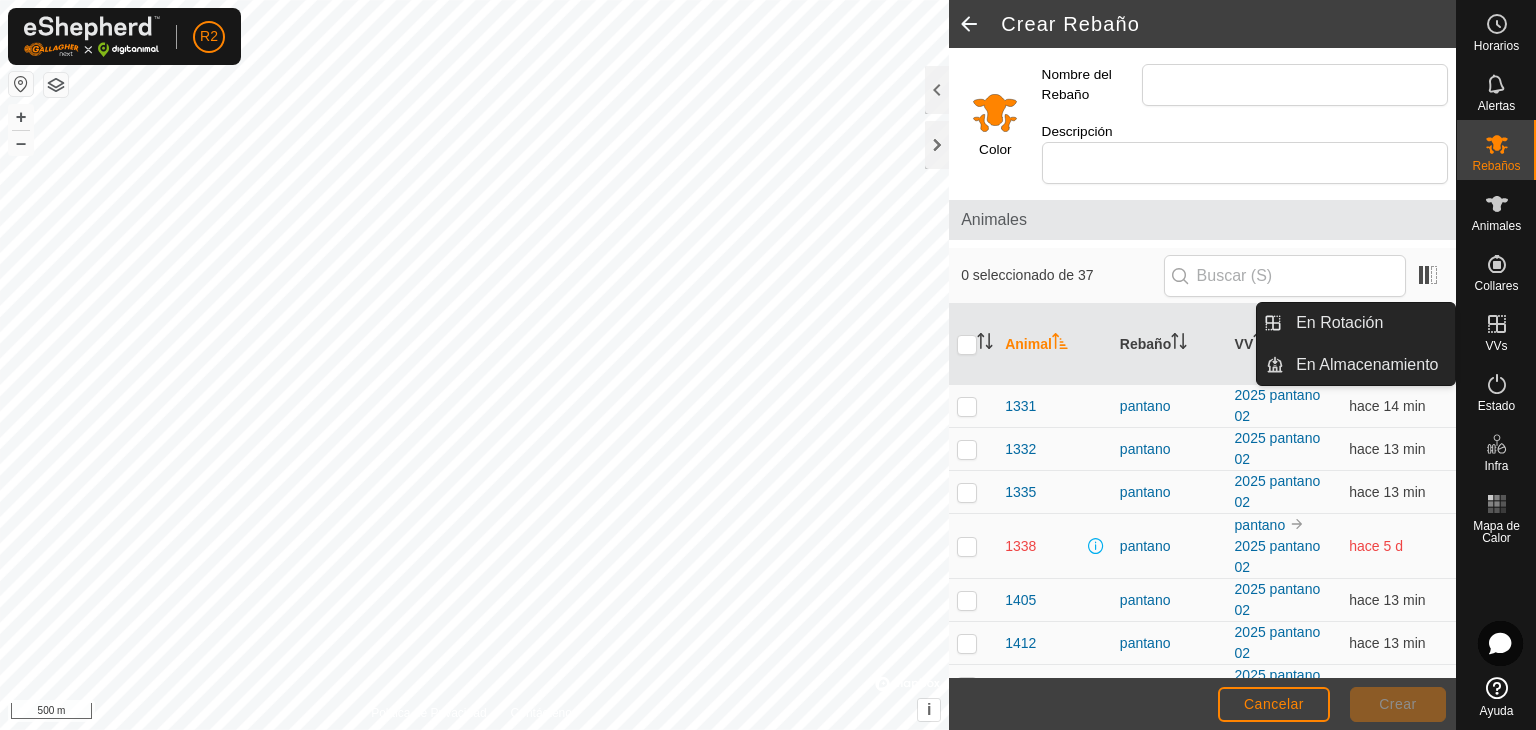 click 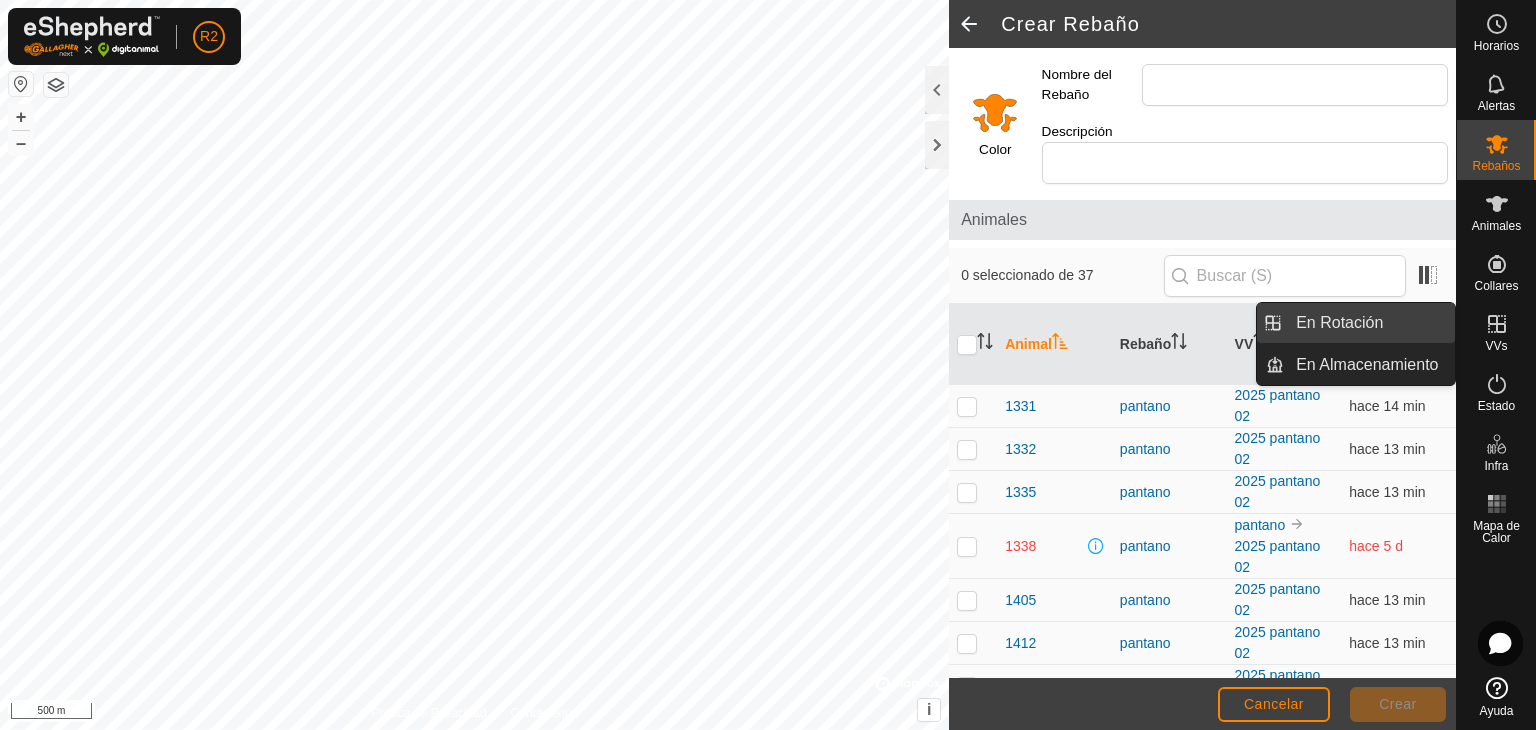 click on "En Rotación" at bounding box center [1369, 323] 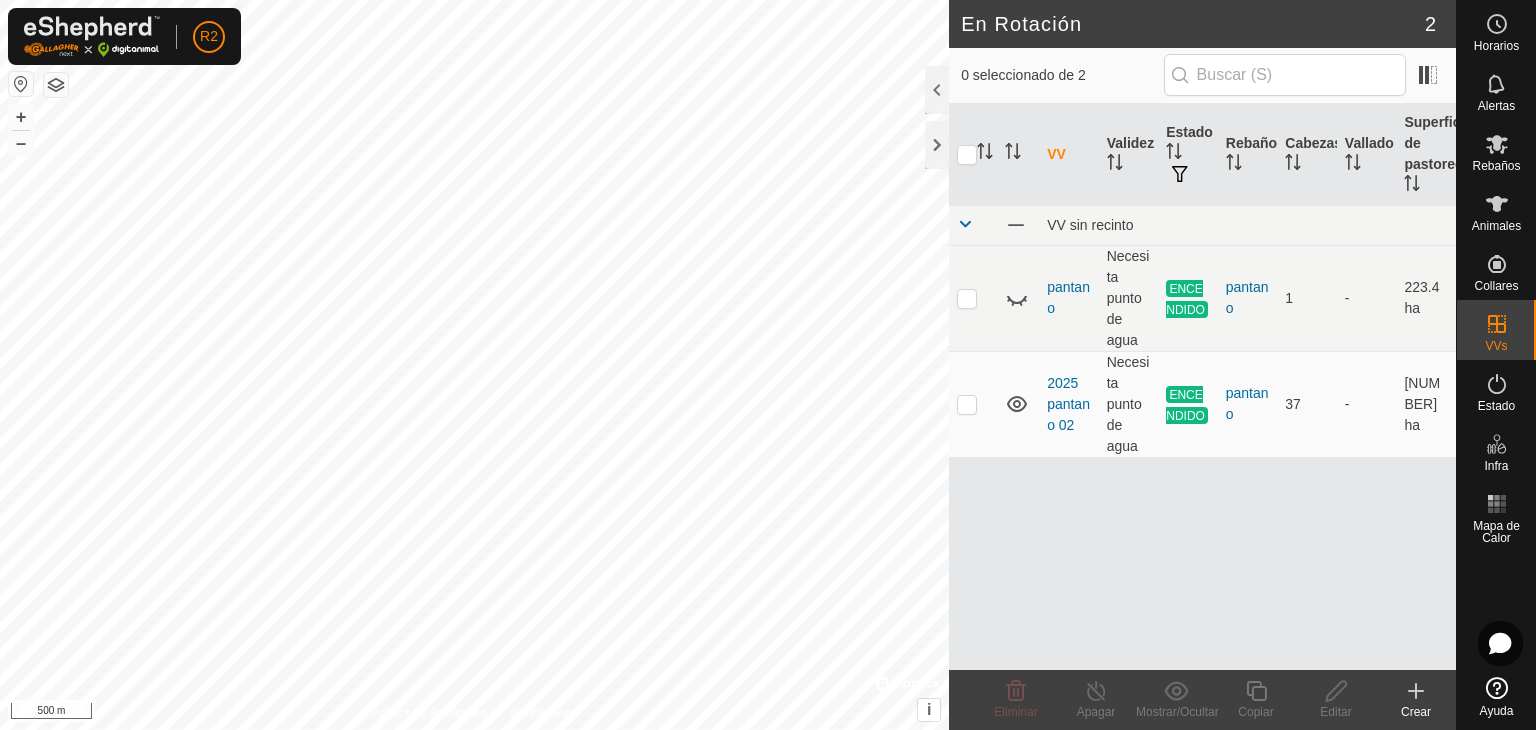 click on "Crear" 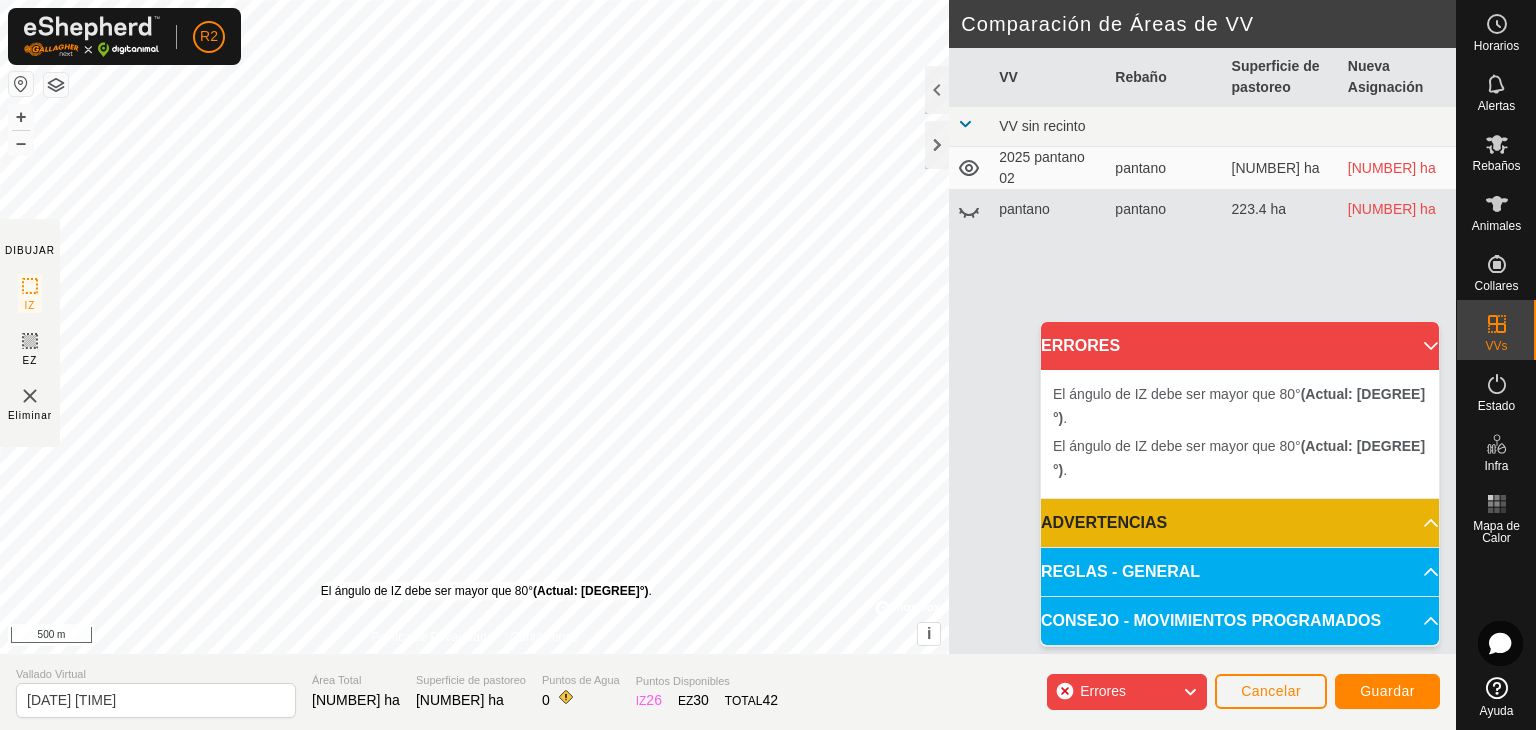 click on "El ángulo de IZ debe ser mayor que 80°  (Actual: [DEGREE]°) ." at bounding box center [486, 591] 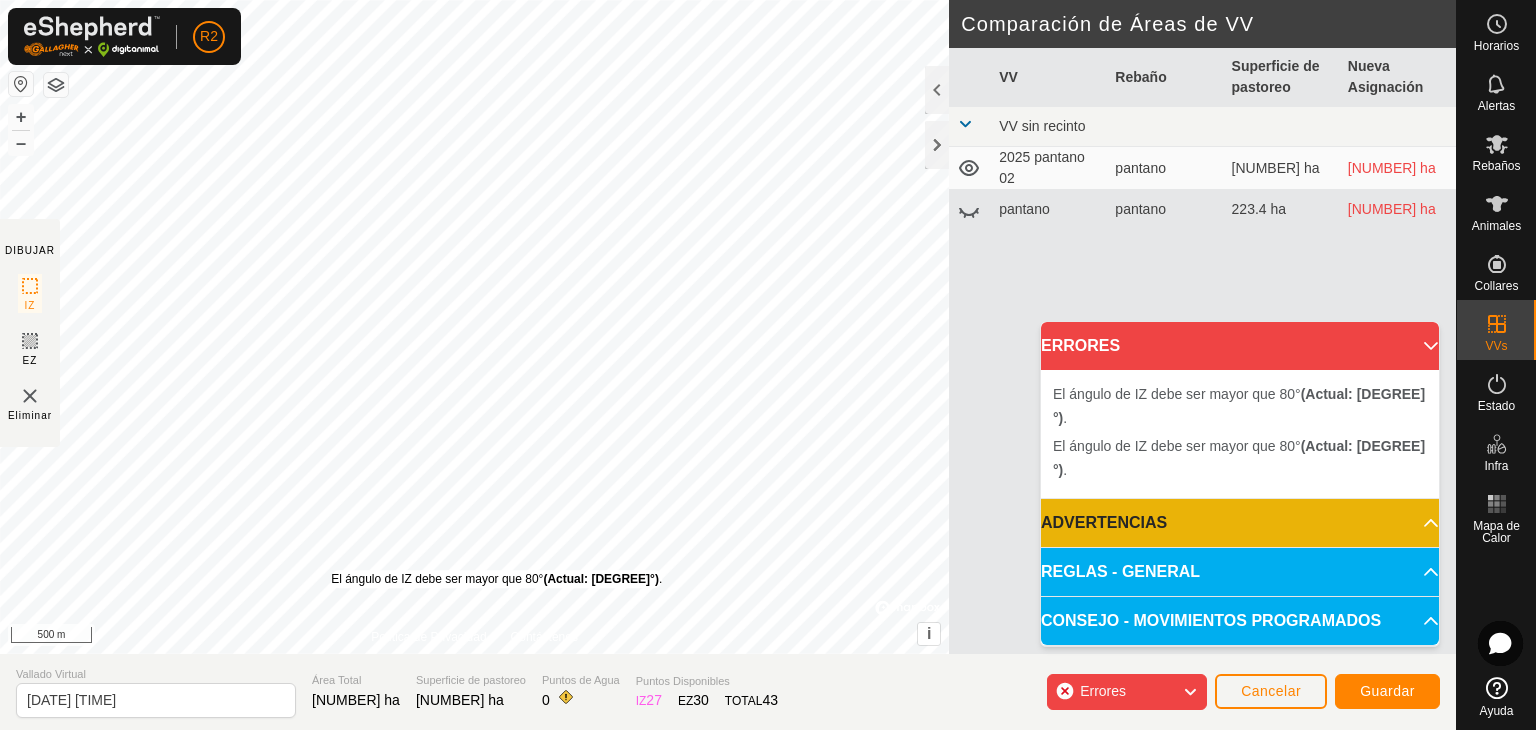 click on "El ángulo de IZ debe ser mayor que 80°  (Actual: [DEGREE]°) ." at bounding box center (496, 579) 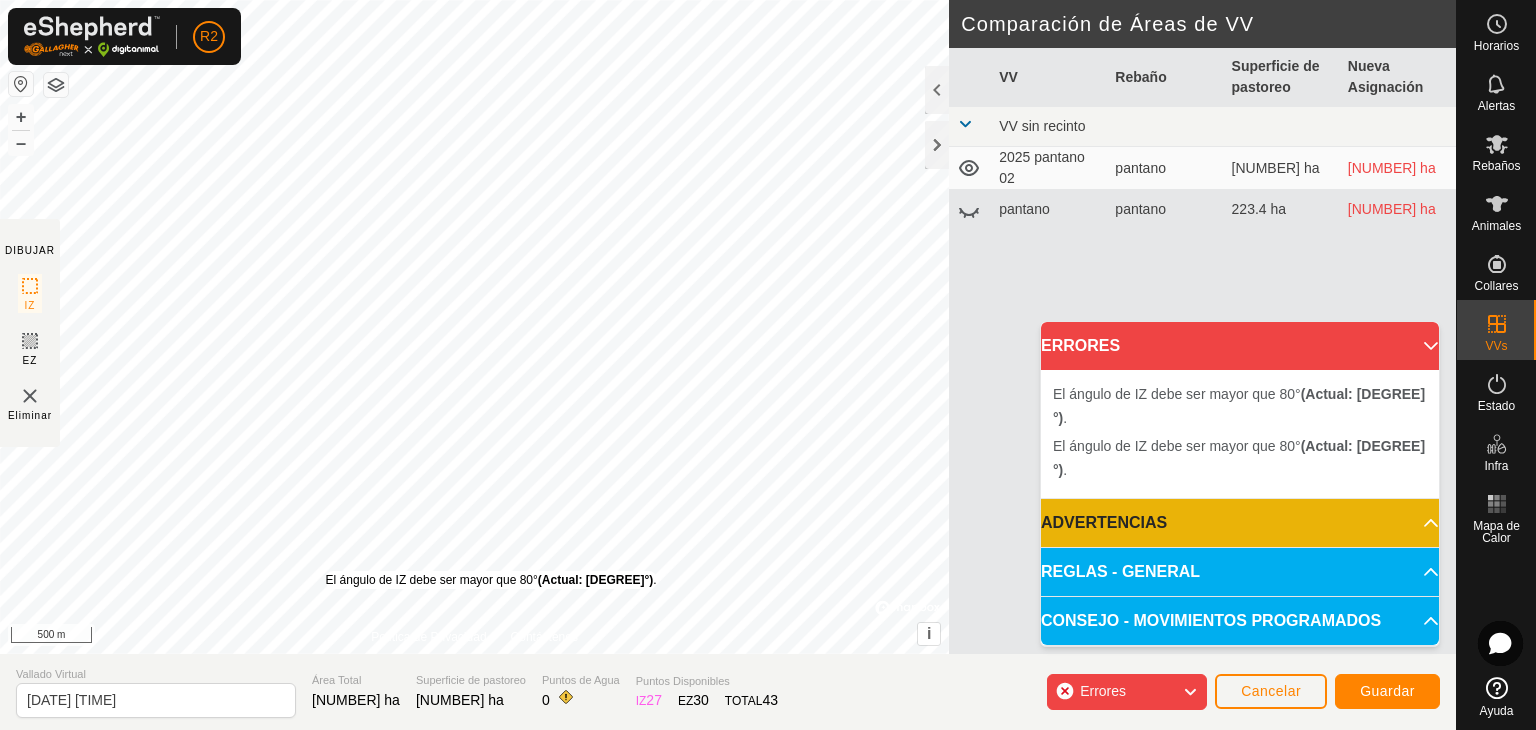 click on "El ángulo de IZ debe ser mayor que 80°  (Actual: [DEGREE]°) ." at bounding box center [491, 580] 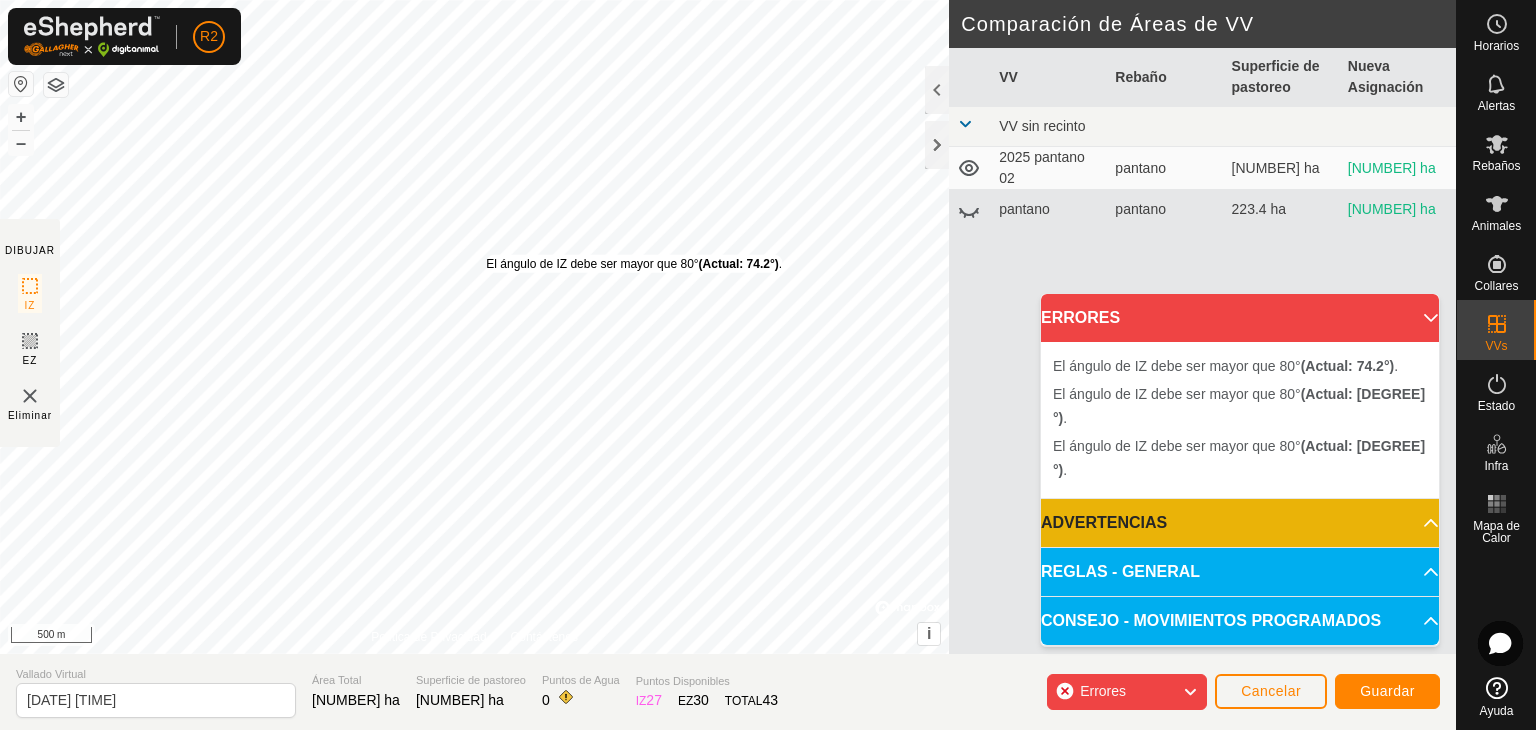 click on "El ángulo de IZ debe ser mayor que 80°  (Actual: [DEGREE]°) ." at bounding box center [634, 264] 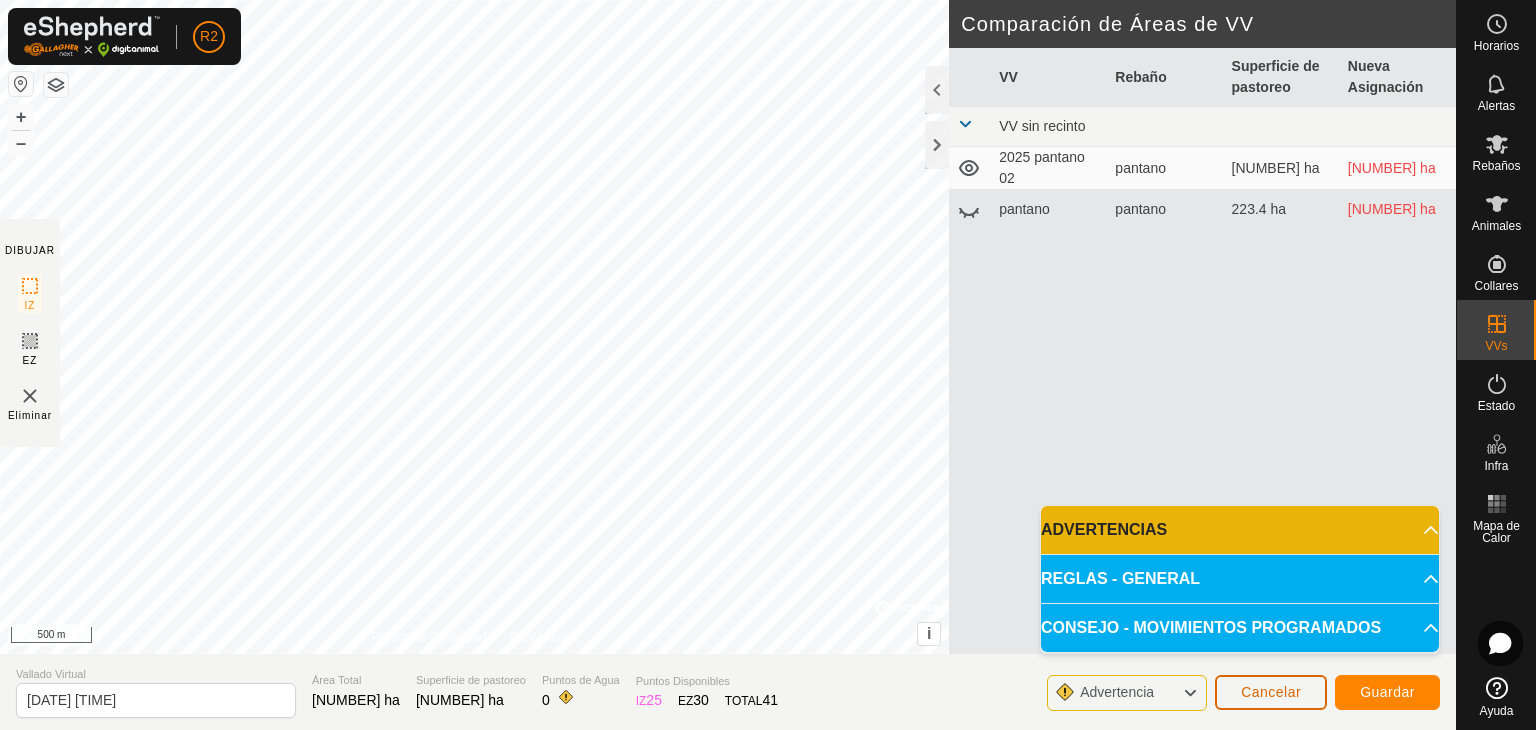click on "Cancelar" 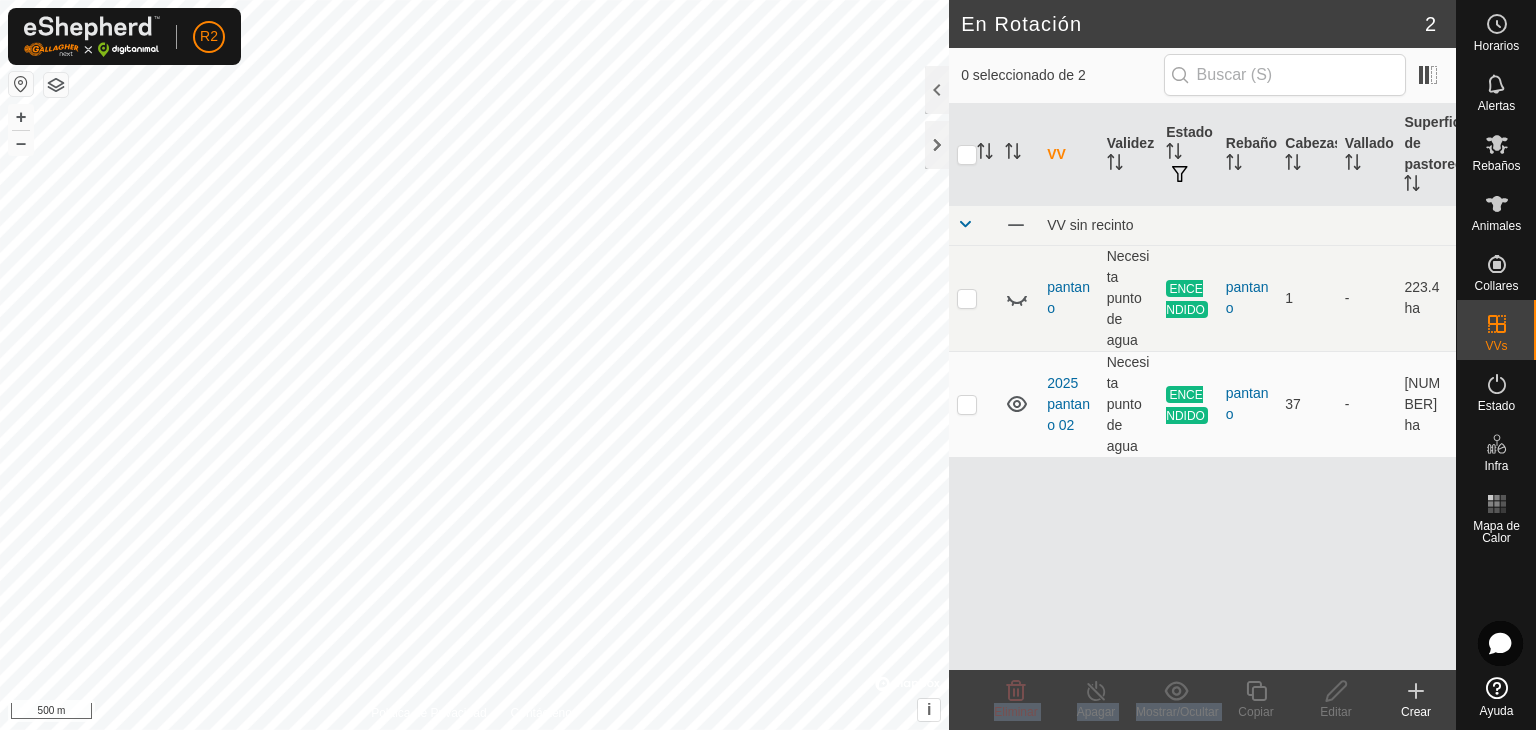 drag, startPoint x: 1248, startPoint y: 689, endPoint x: 995, endPoint y: 744, distance: 258.90924 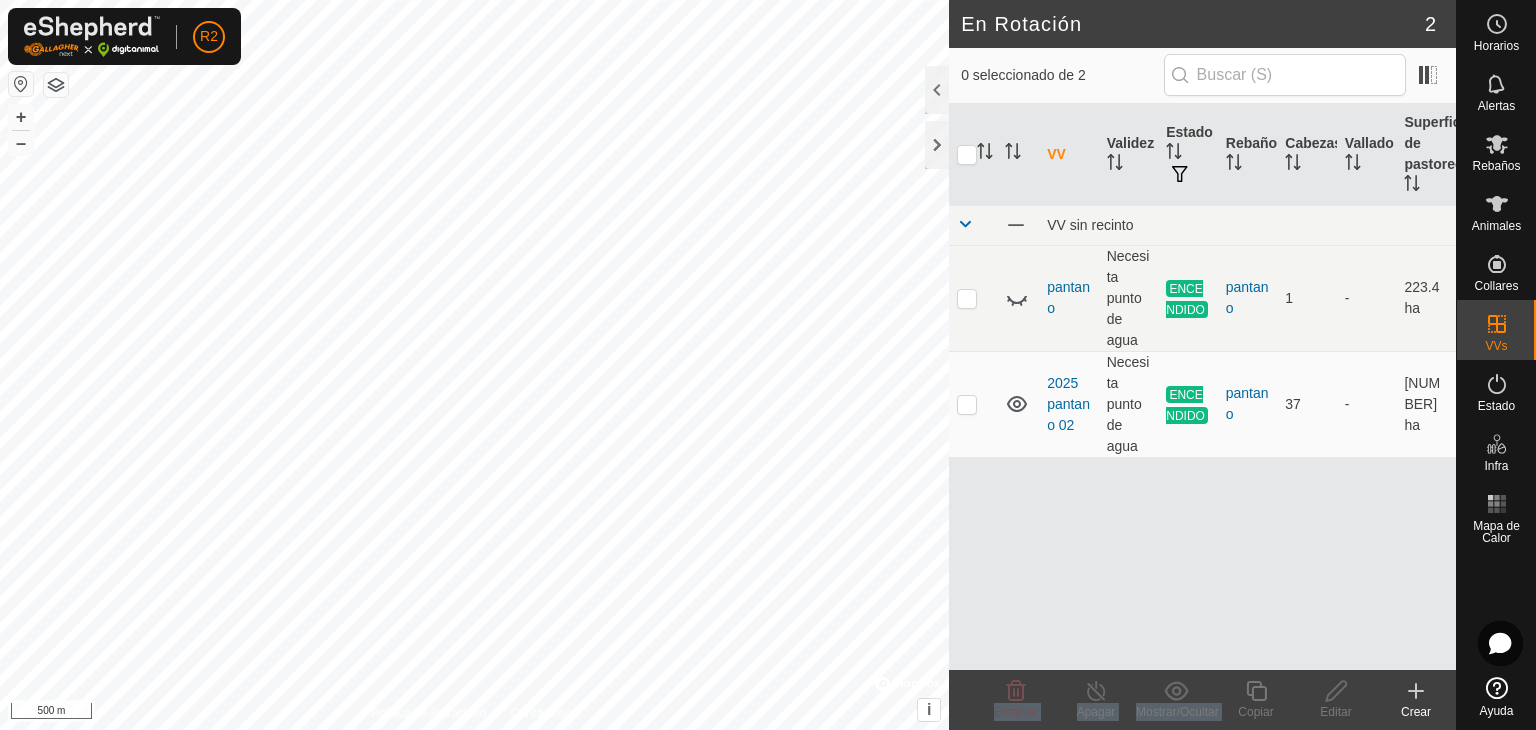 click on "R2 Horarios Alertas Rebaños Animales Collares VVs Estado Infra Mapa de Calor Ayuda En Rotación 2 0 seleccionado de 2     VV   Validez   Estado   Rebaño   Cabezas   Vallado   Superficie de pastoreo   VV sin recinto  pantano  Necesita punto de agua  ENCENDIDO  pantano   1   -   [NUMBER] ha  2025 pantano 02  Necesita punto de agua  ENCENDIDO  pantano   37   -   [NUMBER] ha  Eliminar  Apagar   Mostrar/Ocultar   Copiar   Editar   Crear  Política de Privacidad Contáctenos + – ⇧ i ©  Mapbox , ©  OpenStreetMap ,  Improve this map 500 m" at bounding box center [768, 365] 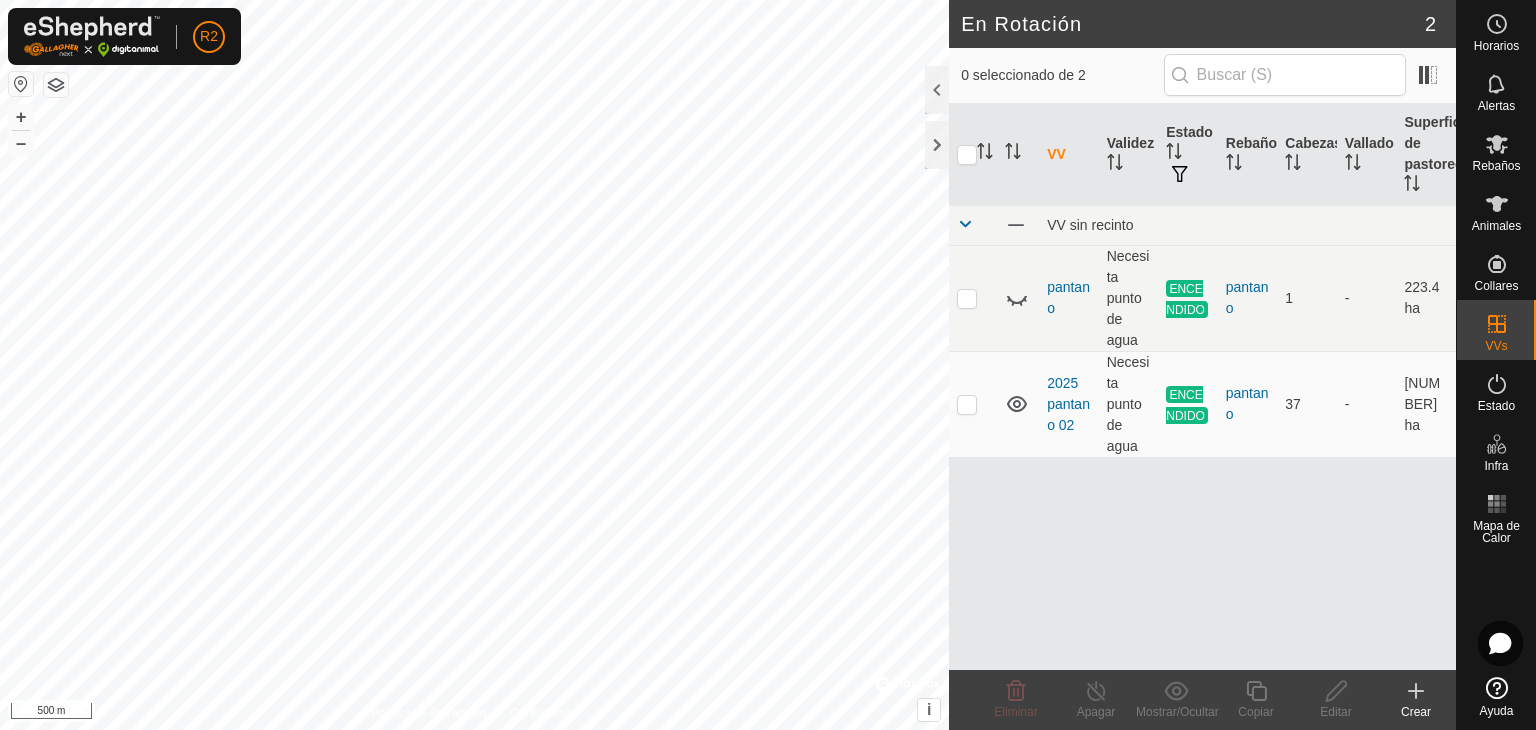 click 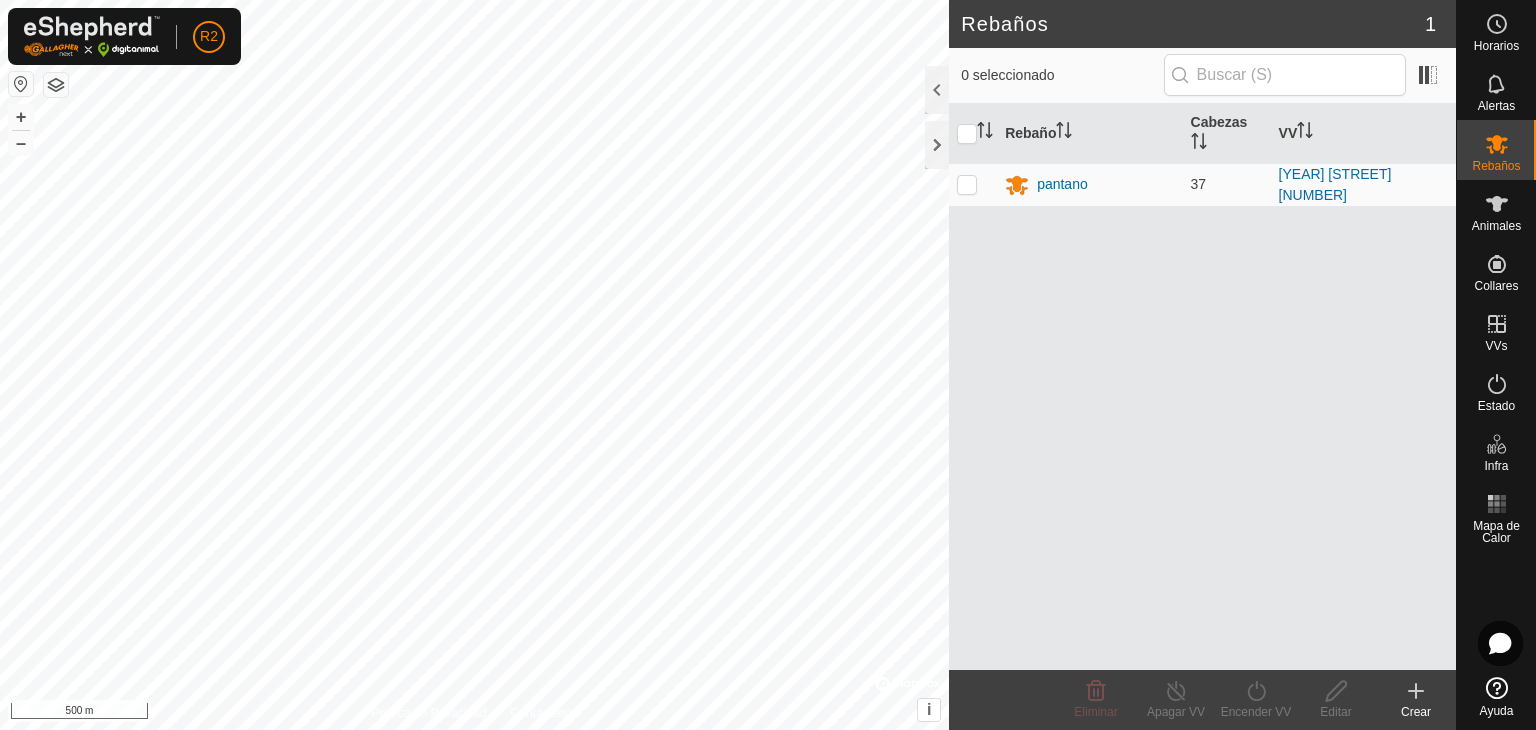 scroll, scrollTop: 0, scrollLeft: 0, axis: both 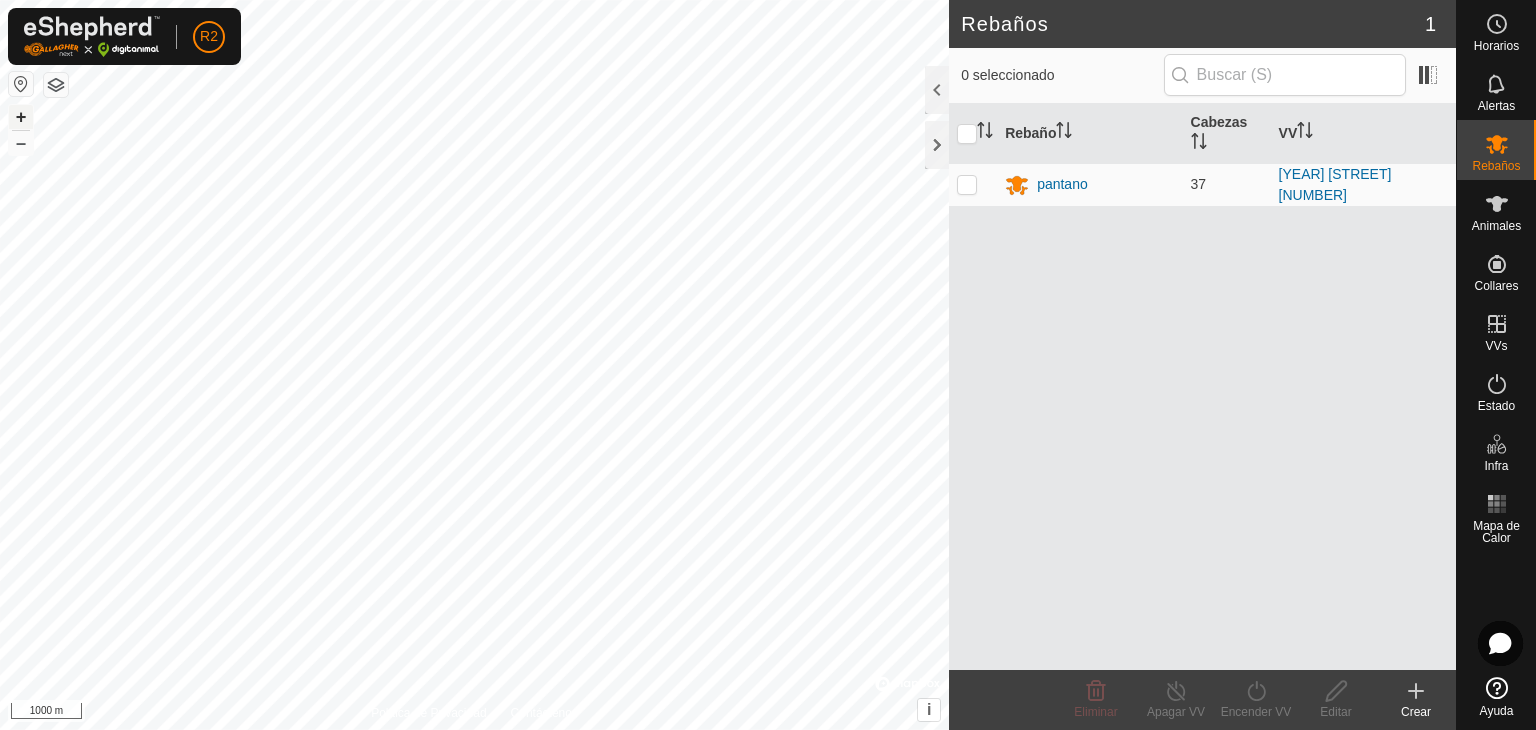 click on "+" at bounding box center (21, 117) 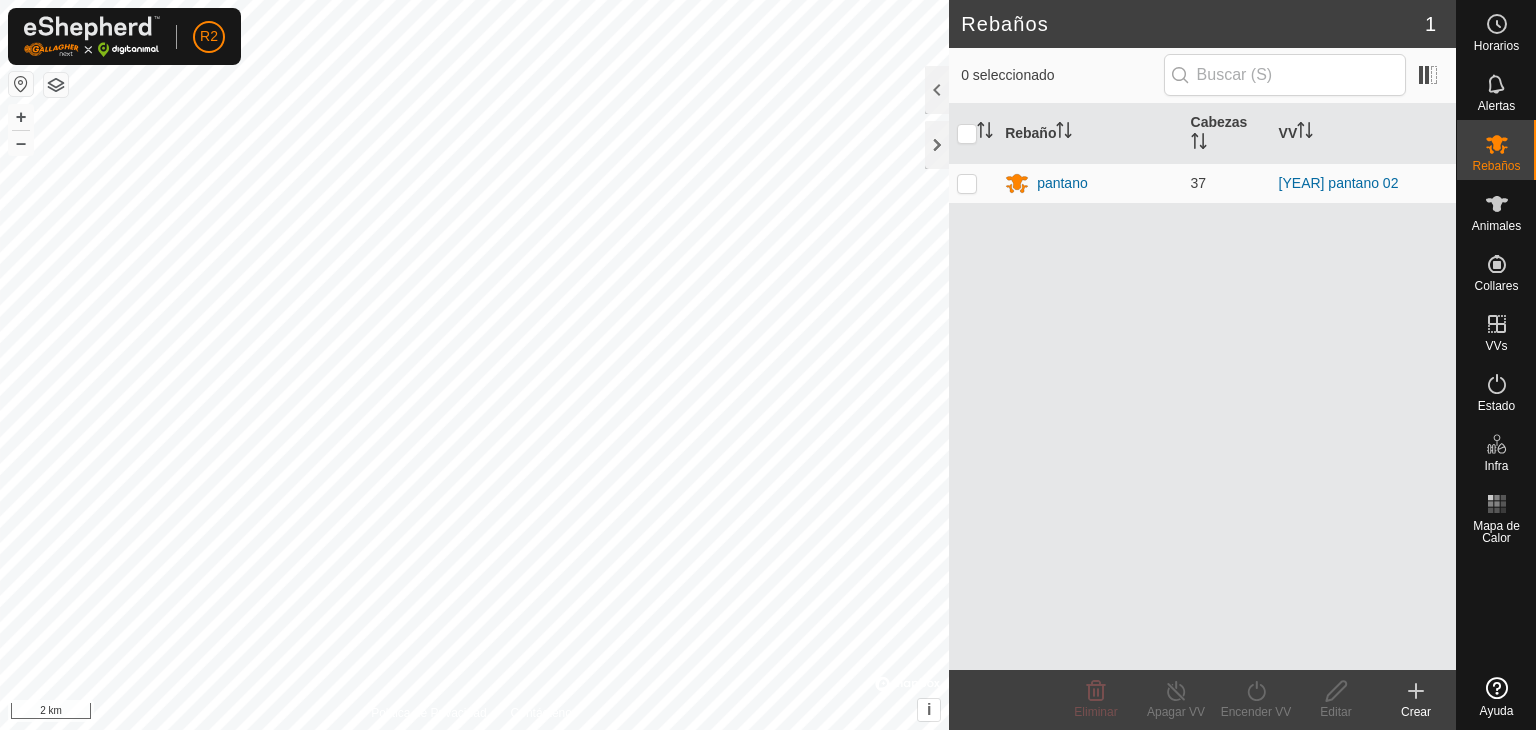 scroll, scrollTop: 0, scrollLeft: 0, axis: both 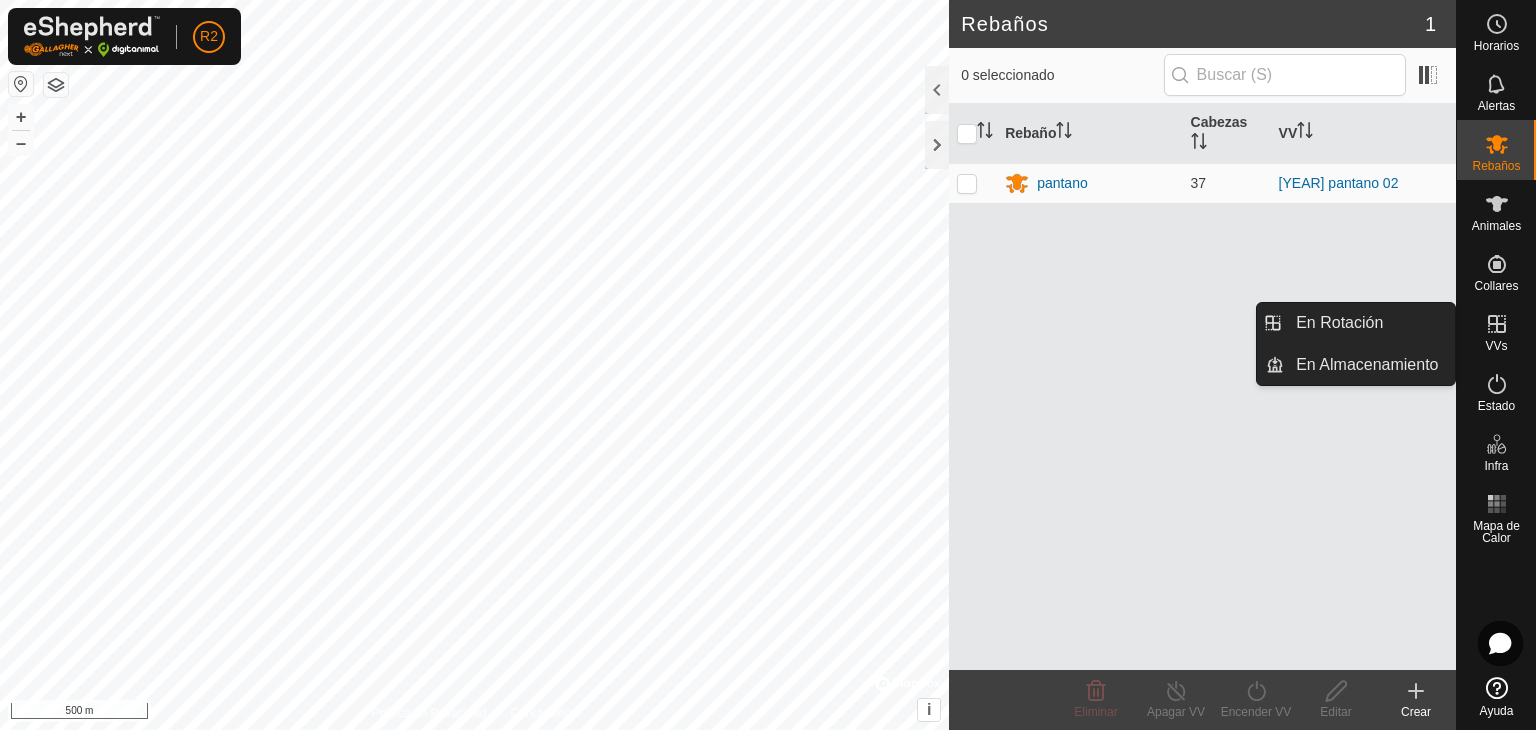 click 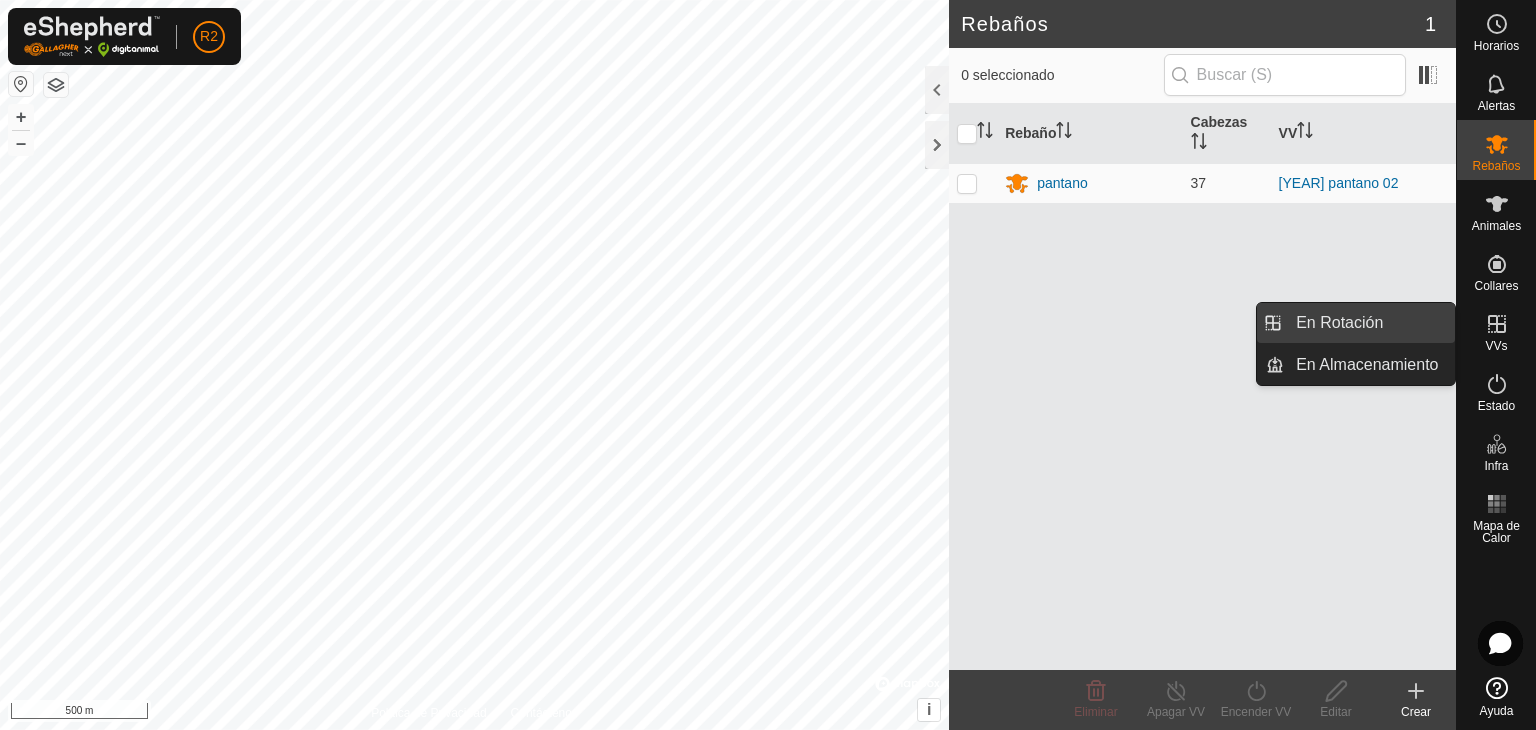 click on "En Rotación" at bounding box center [1369, 323] 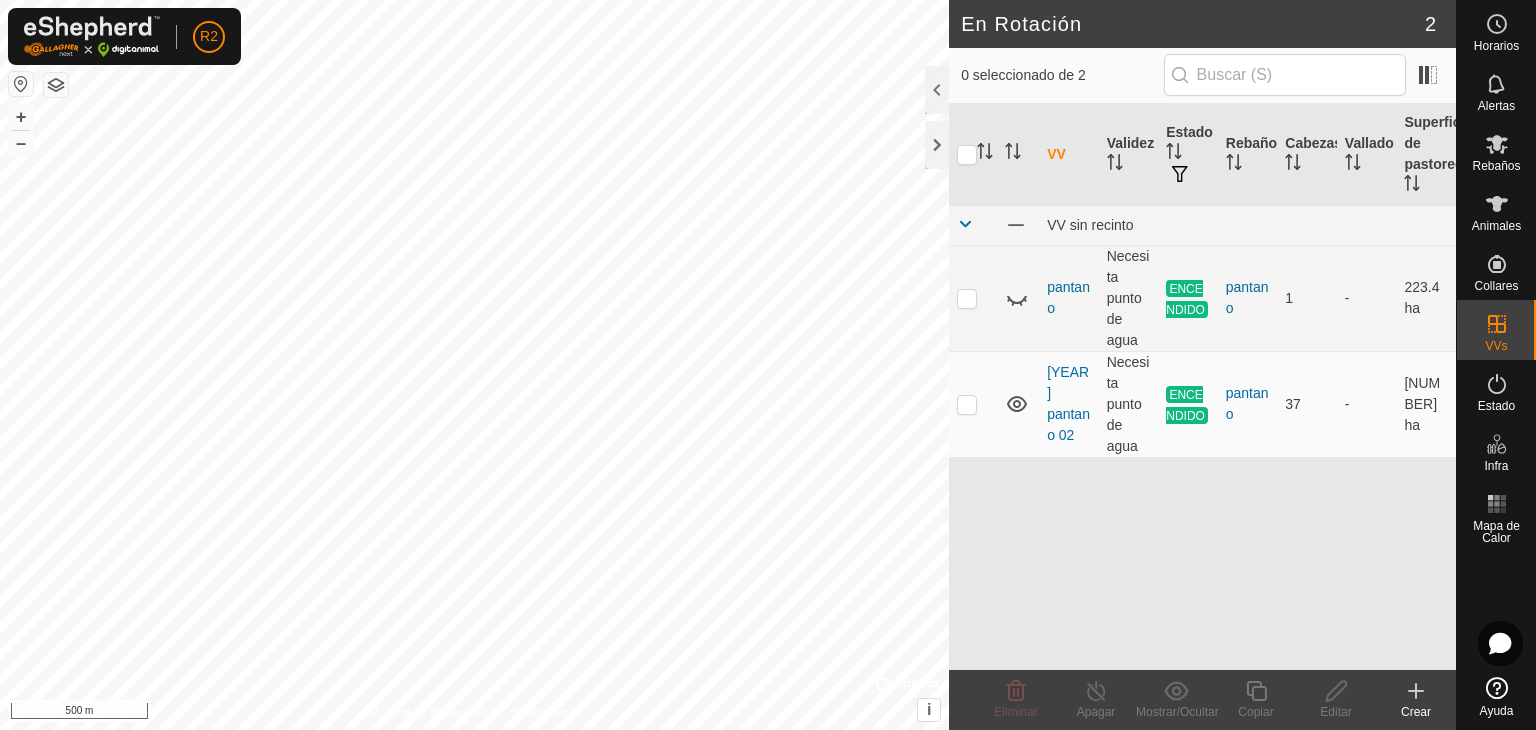 click 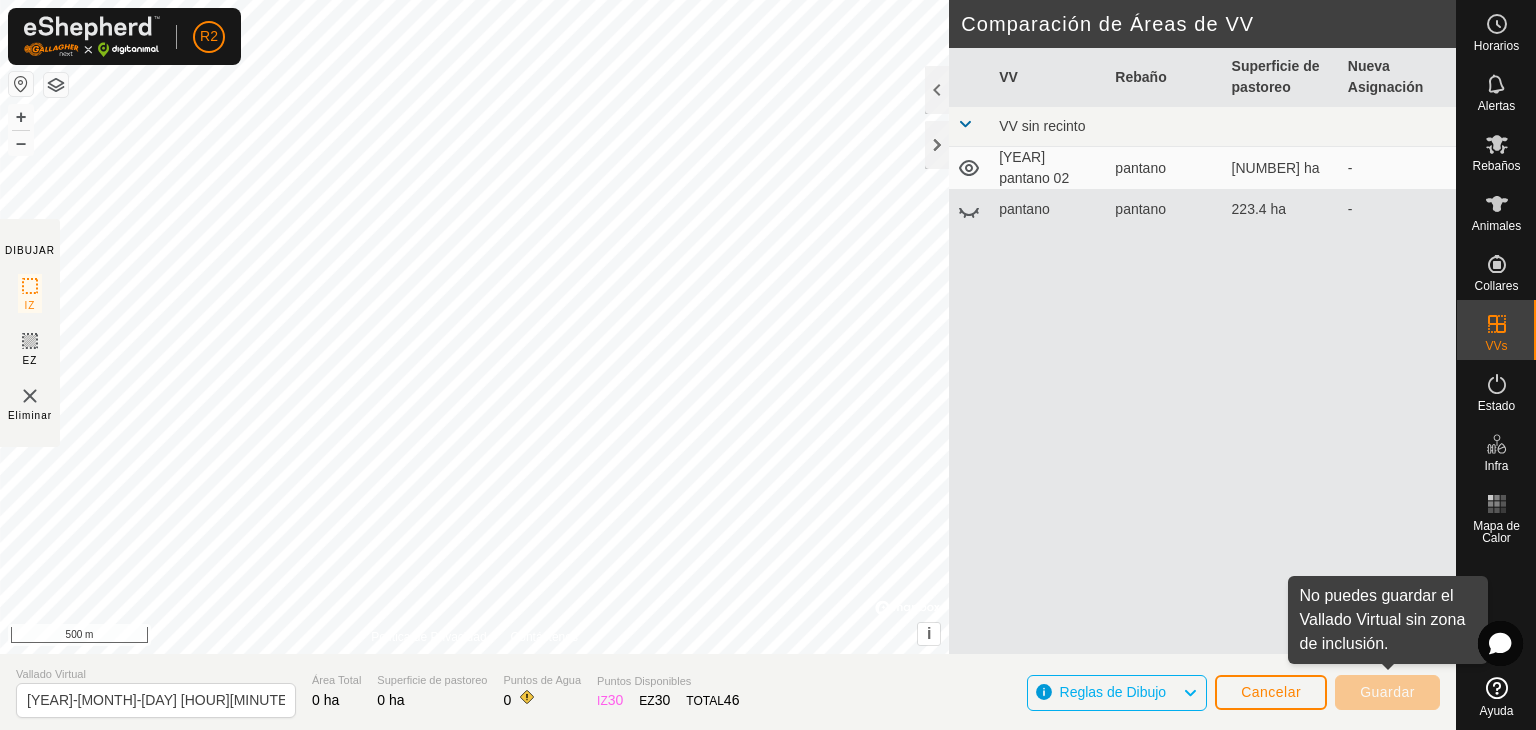click on "Vallado Virtual 2025-08-05 184929 Área Total 0 ha Superficie de pastoreo 0 ha Puntos de Agua 0 Puntos Disponibles  IZ   30  EZ  30  TOTAL   46 Reglas de Dibujo Cancelar Guardar" 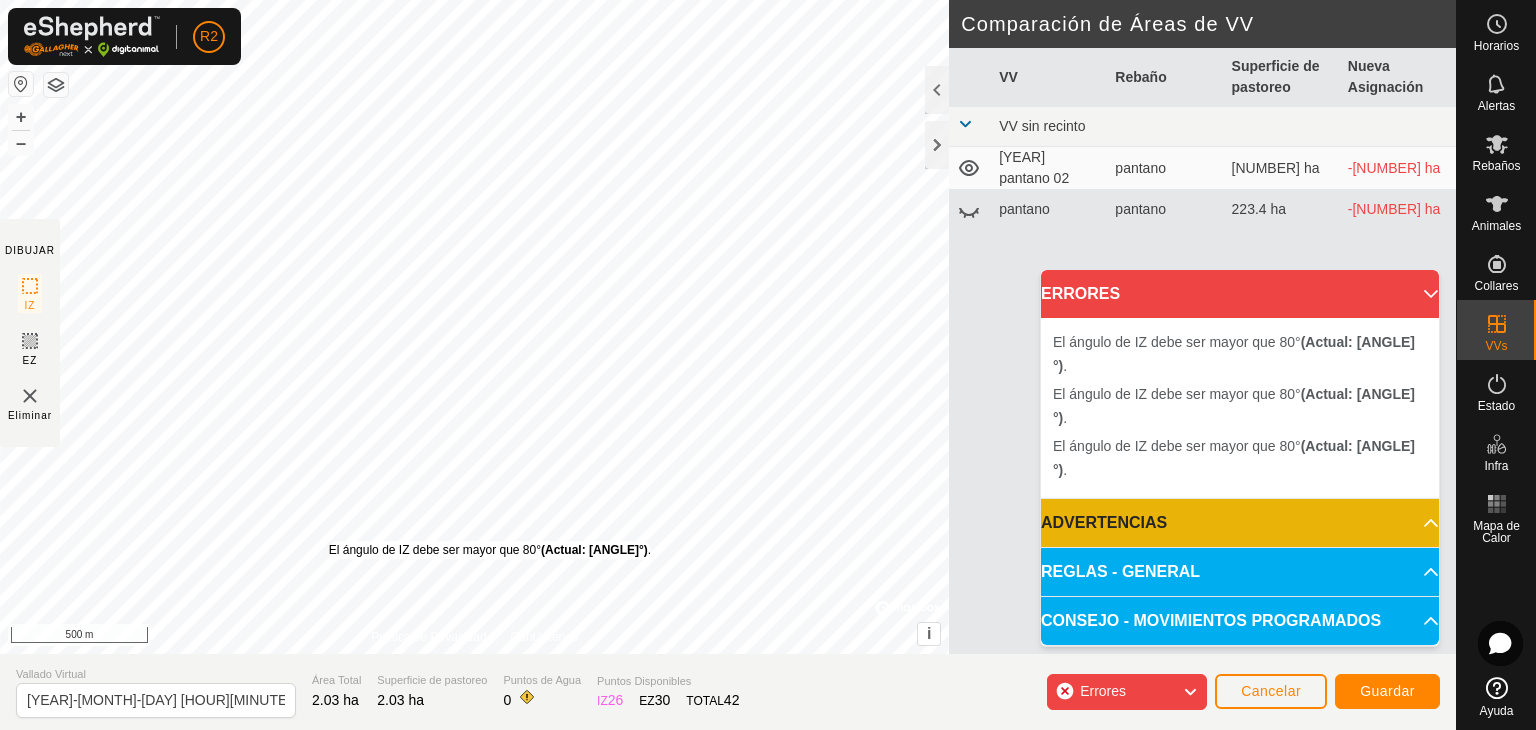 click on "El ángulo de IZ debe ser mayor que 80°  (Actual: 29.1°) ." at bounding box center [490, 550] 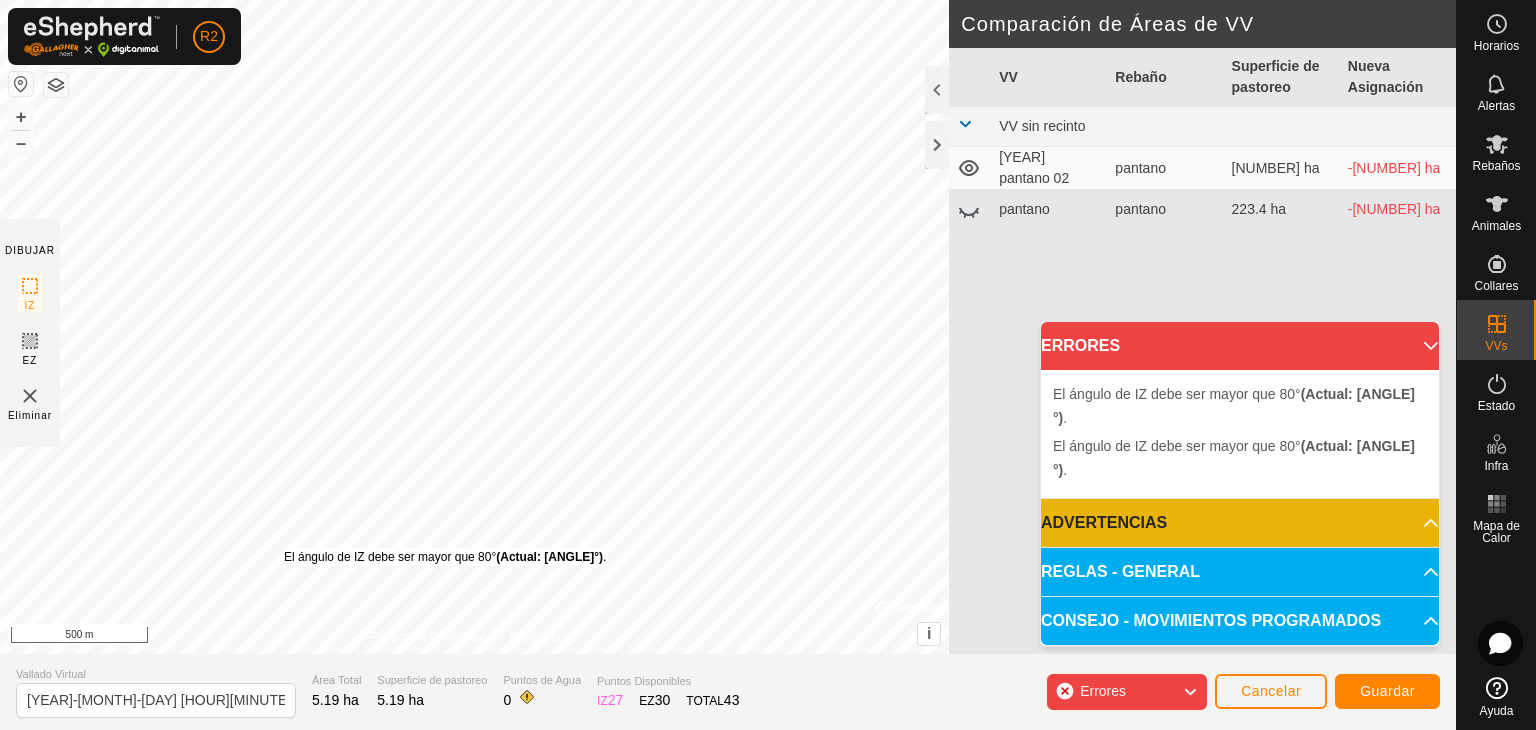 click on "El ángulo de IZ debe ser mayor que 80°  (Actual: 57.2°) ." at bounding box center [445, 557] 